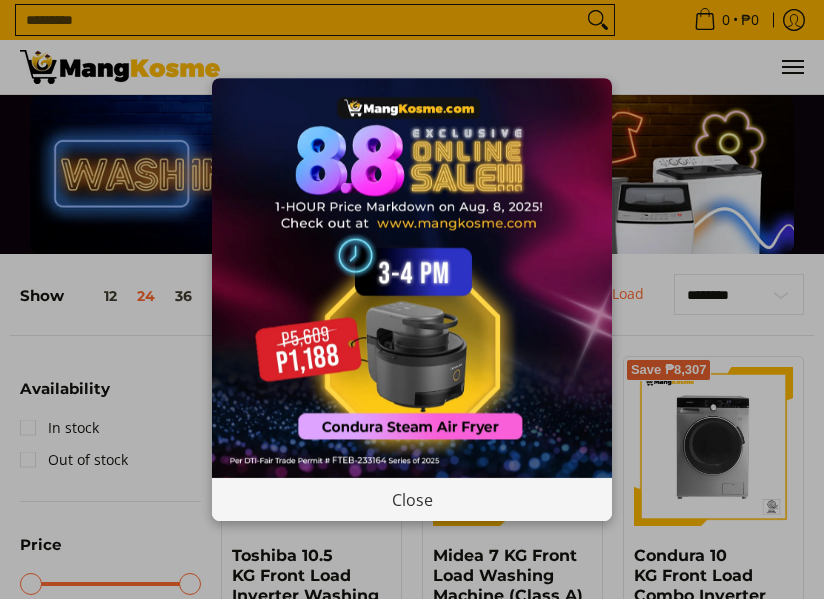 scroll, scrollTop: 0, scrollLeft: 0, axis: both 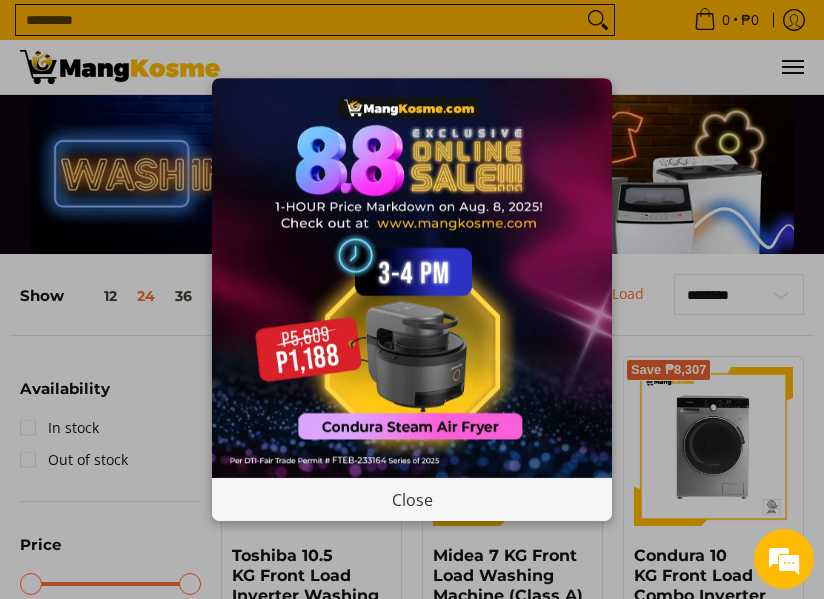 click at bounding box center [412, 278] 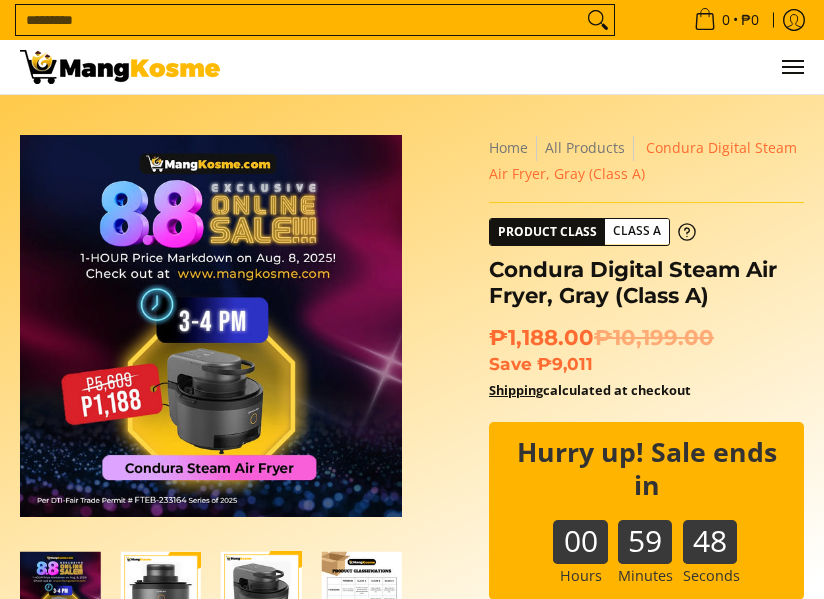 scroll, scrollTop: 0, scrollLeft: 0, axis: both 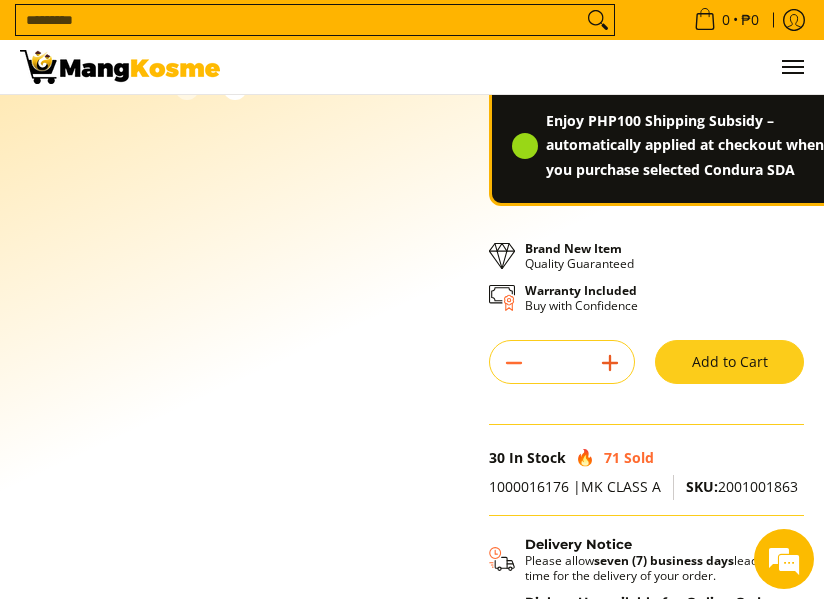 click 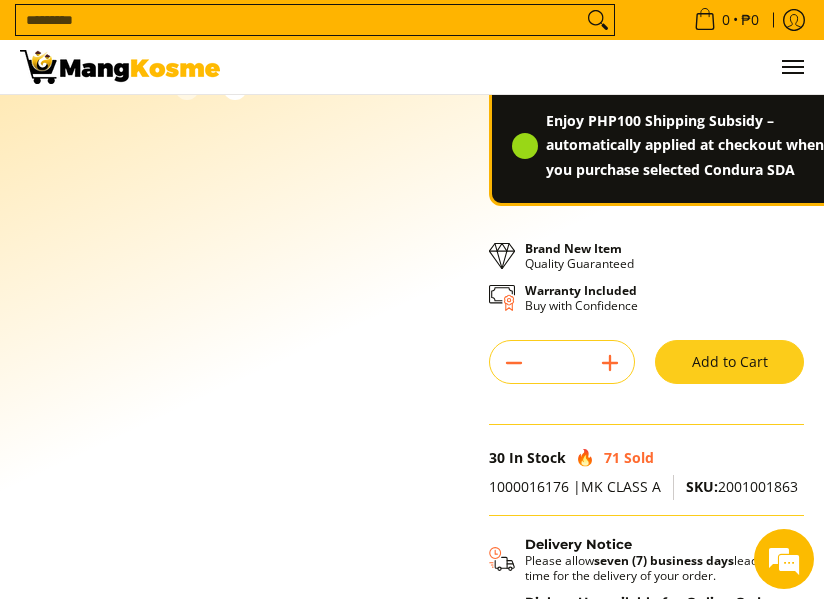 type 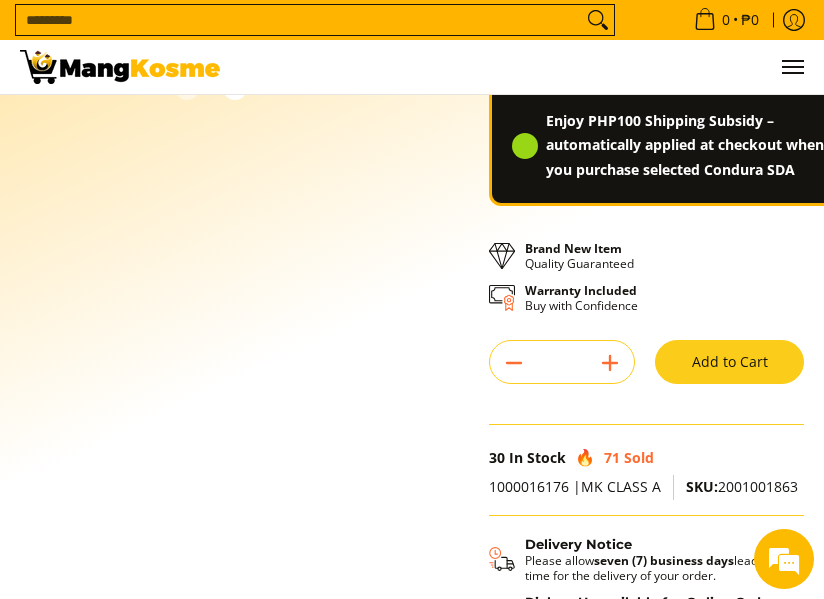 click on "Add to Cart" at bounding box center [729, 362] 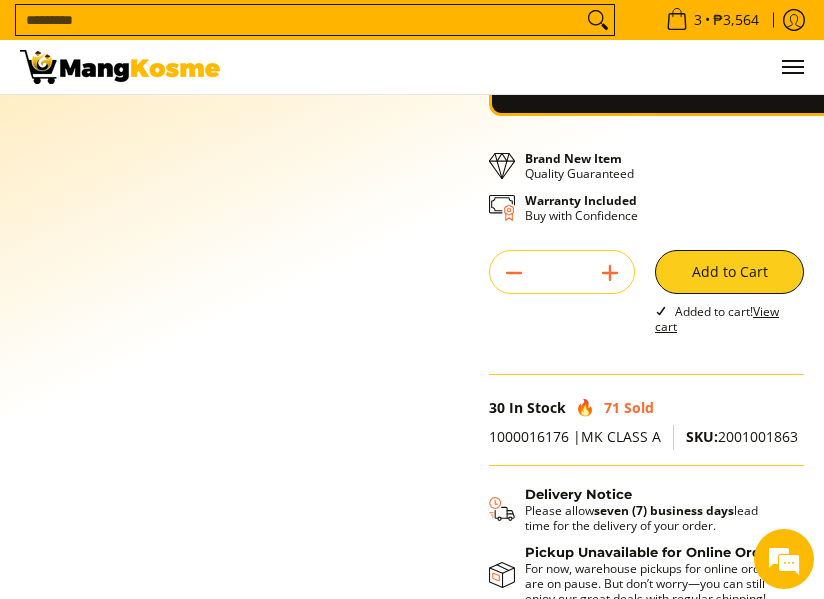 scroll, scrollTop: 645, scrollLeft: 0, axis: vertical 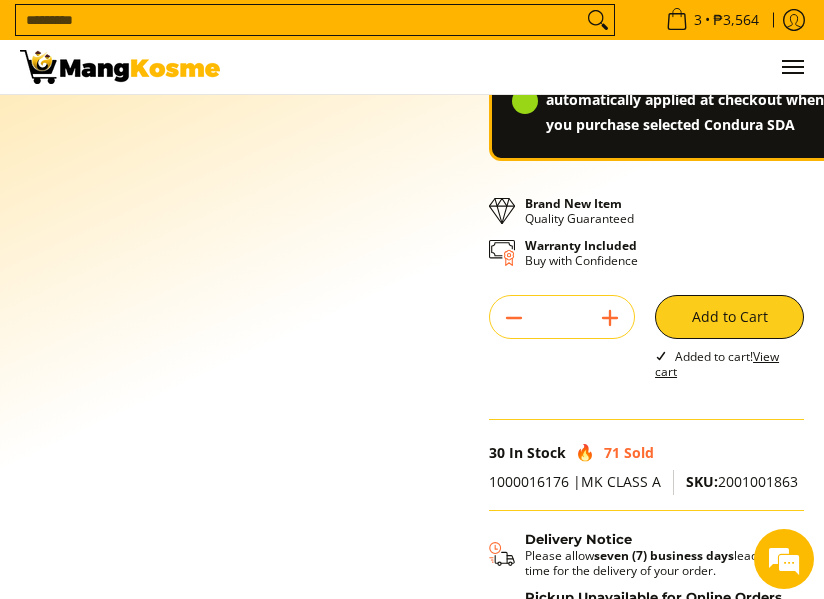 click on "View cart" at bounding box center [717, 364] 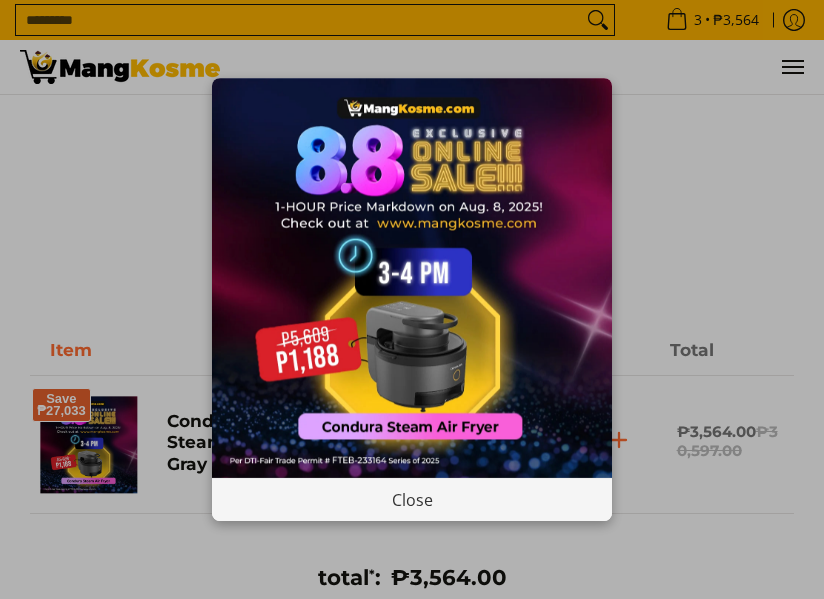 scroll, scrollTop: 0, scrollLeft: 0, axis: both 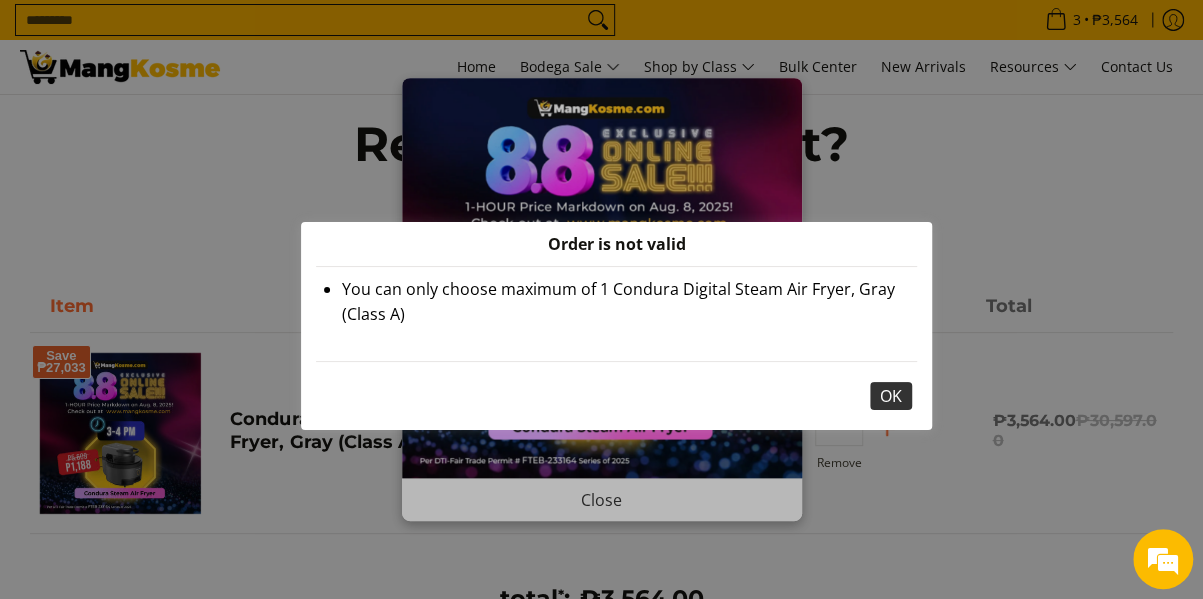 click on "OK" at bounding box center (891, 396) 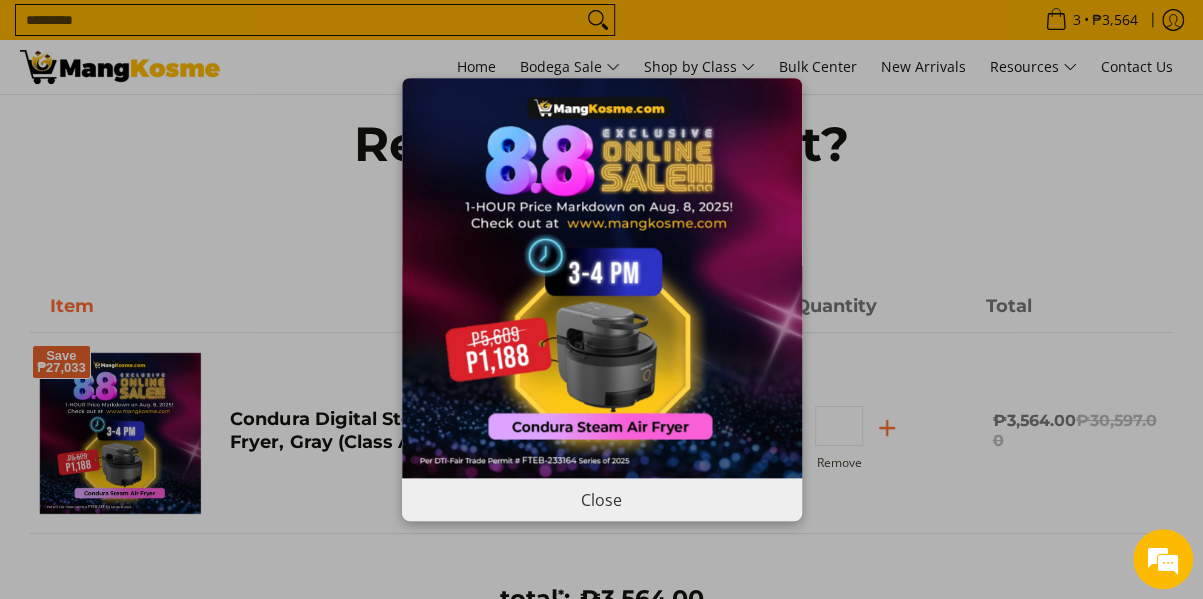 click on "Close" at bounding box center (602, 499) 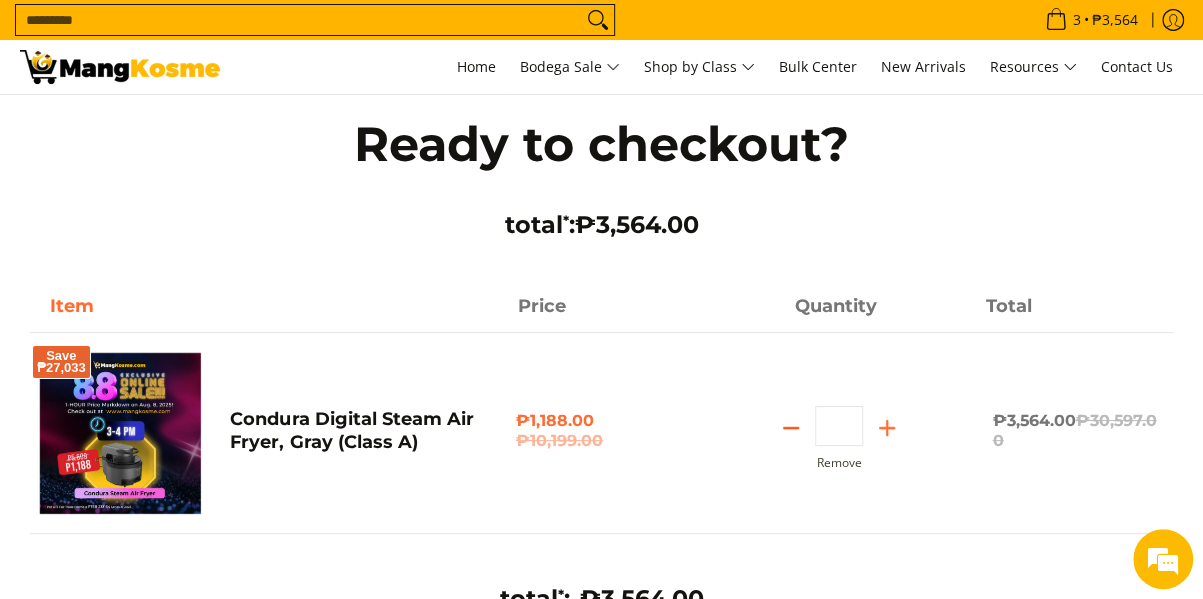 click 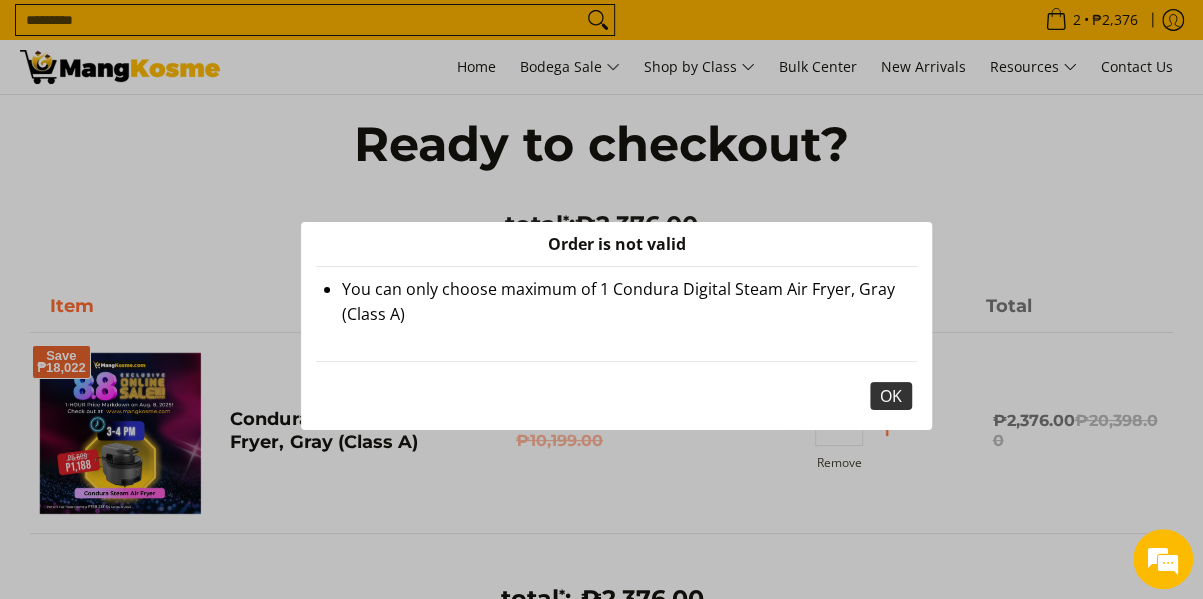 click on "OK" at bounding box center [891, 396] 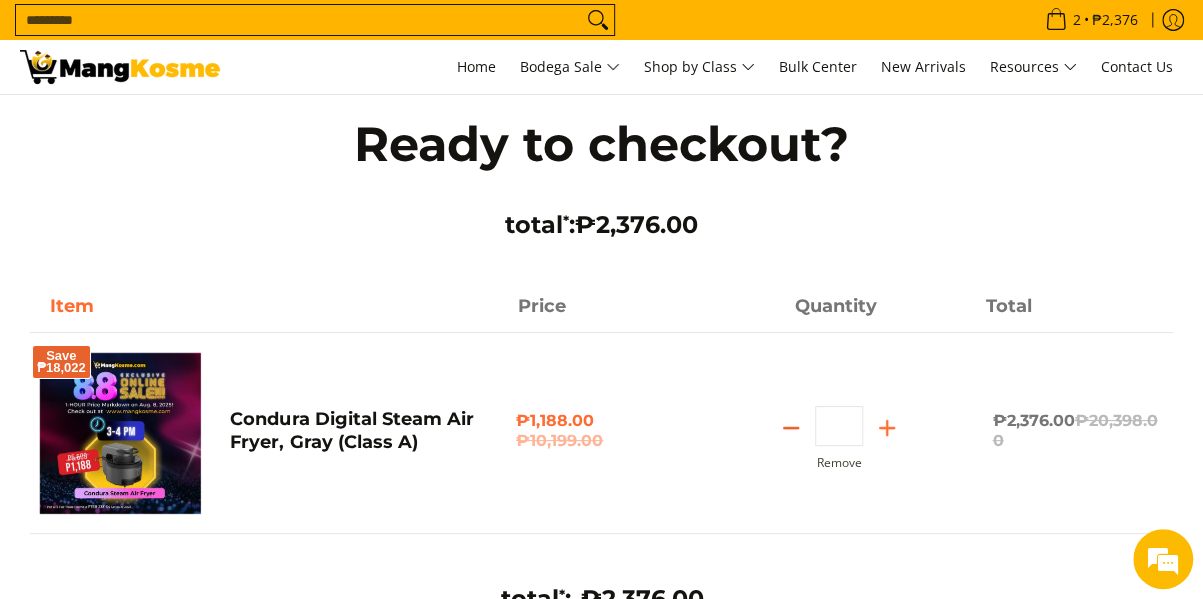 click 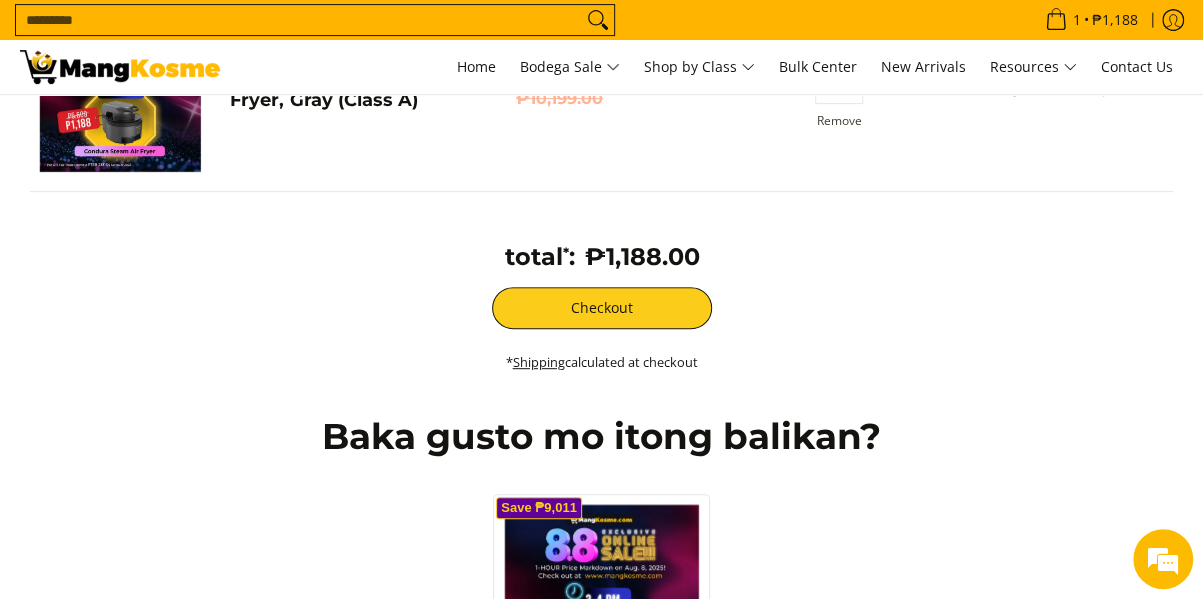 scroll, scrollTop: 300, scrollLeft: 0, axis: vertical 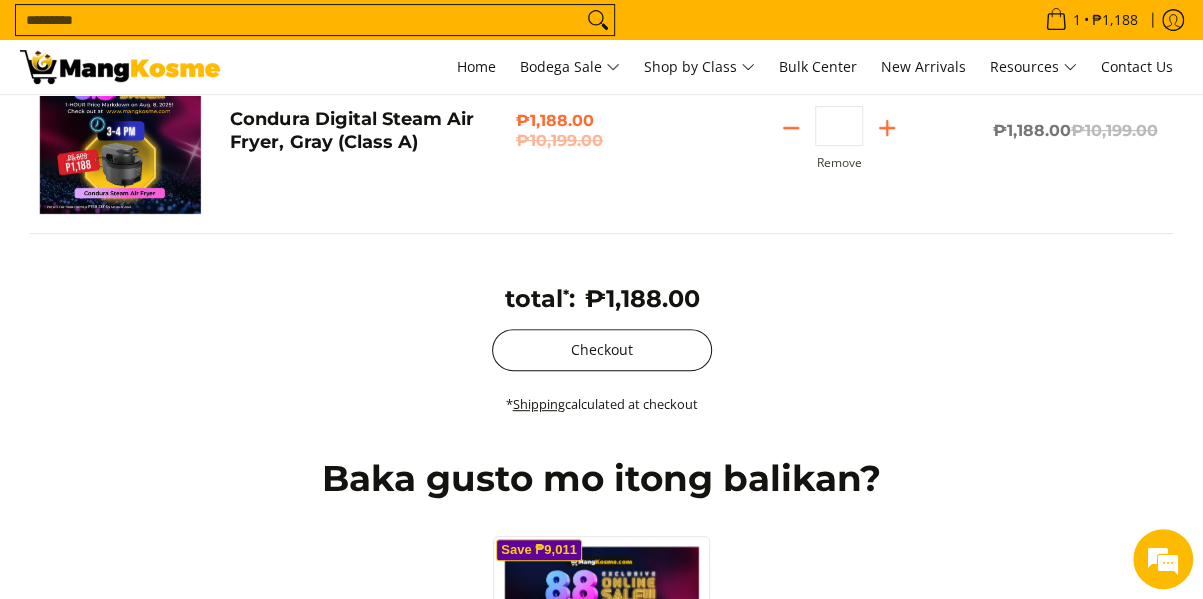 click on "Checkout" at bounding box center (602, 350) 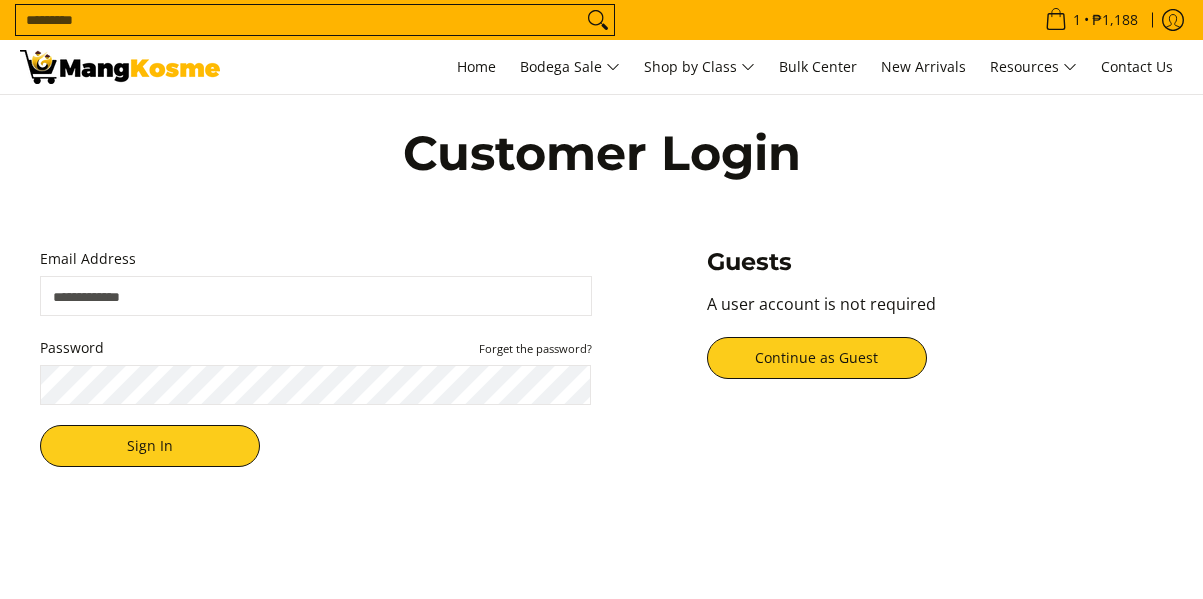 scroll, scrollTop: 0, scrollLeft: 0, axis: both 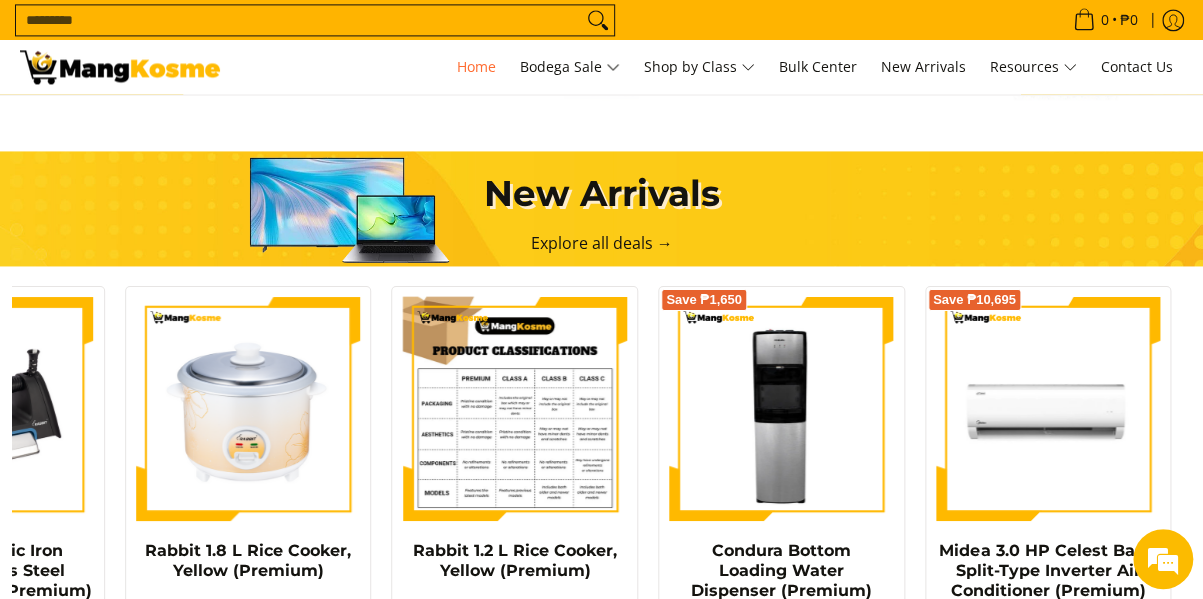 drag, startPoint x: 1078, startPoint y: 357, endPoint x: 428, endPoint y: 389, distance: 650.78723 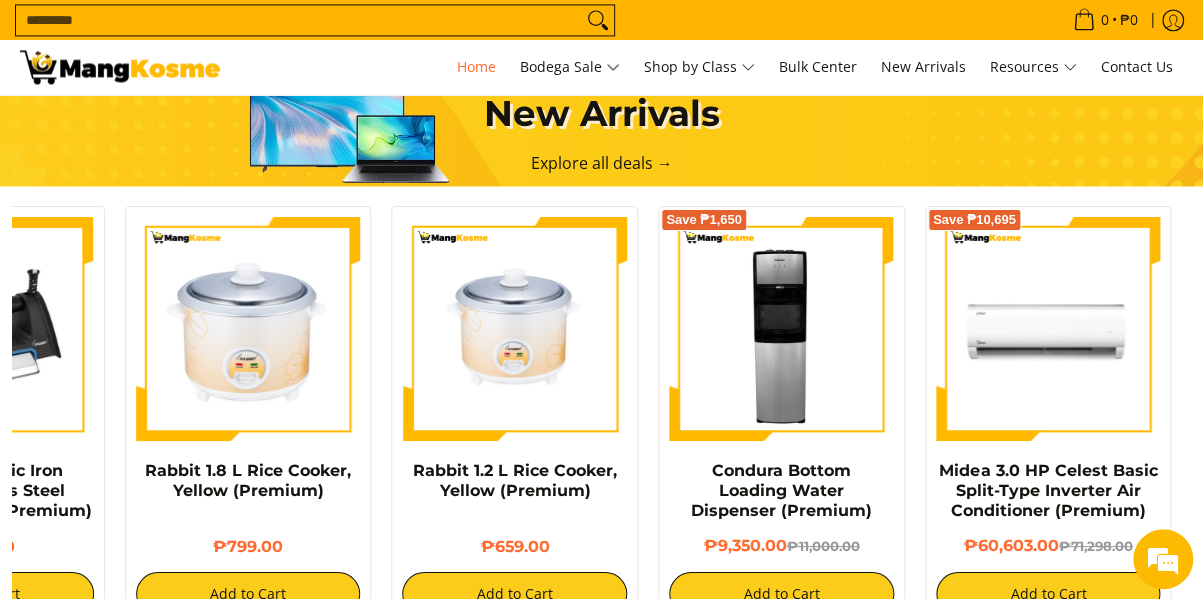 scroll, scrollTop: 1600, scrollLeft: 0, axis: vertical 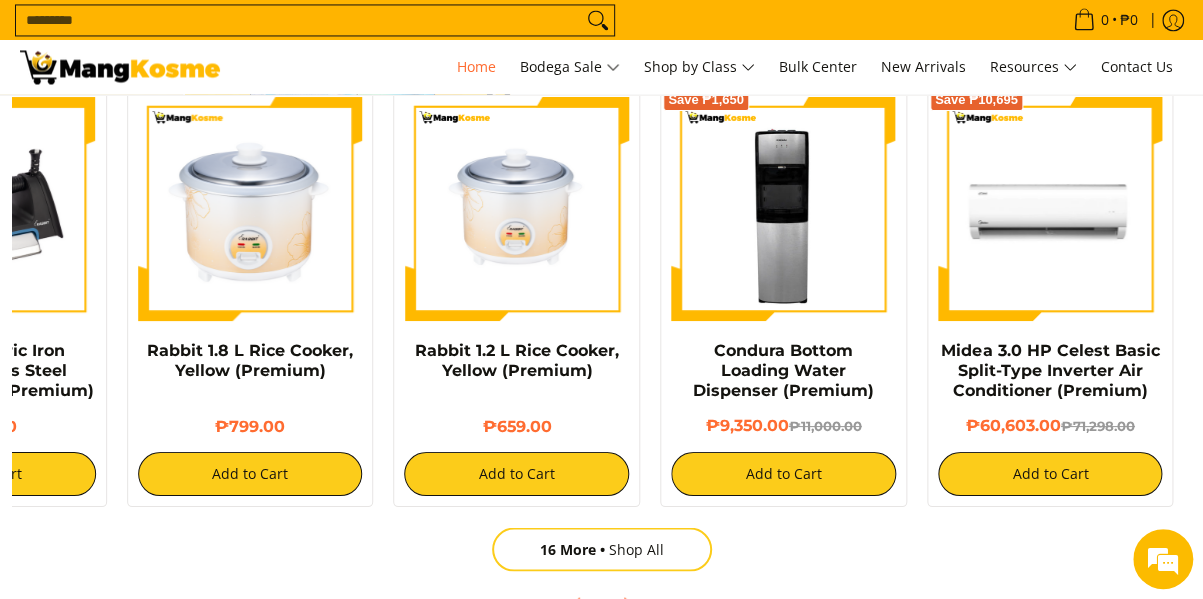 drag, startPoint x: 679, startPoint y: 319, endPoint x: 682, endPoint y: 428, distance: 109.041275 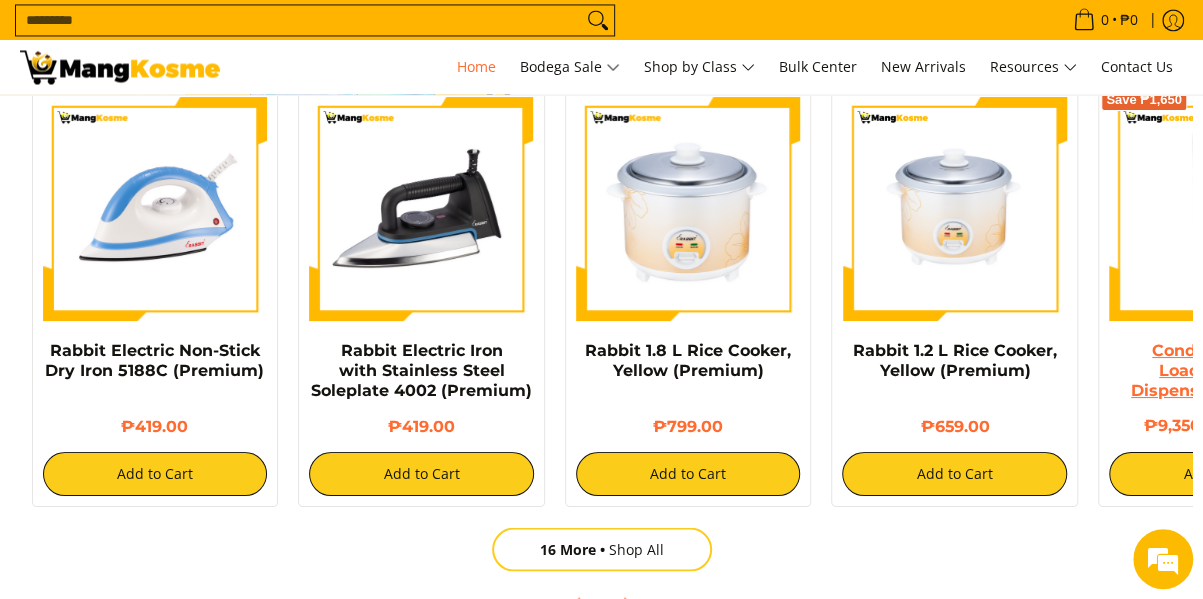 scroll, scrollTop: 0, scrollLeft: 1540, axis: horizontal 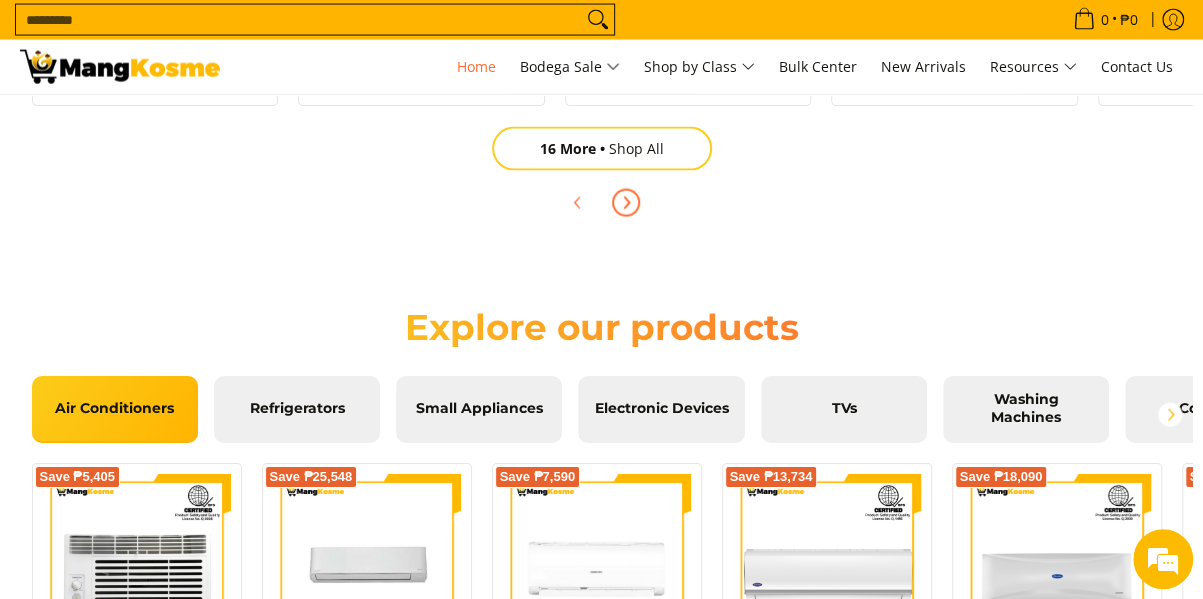 click 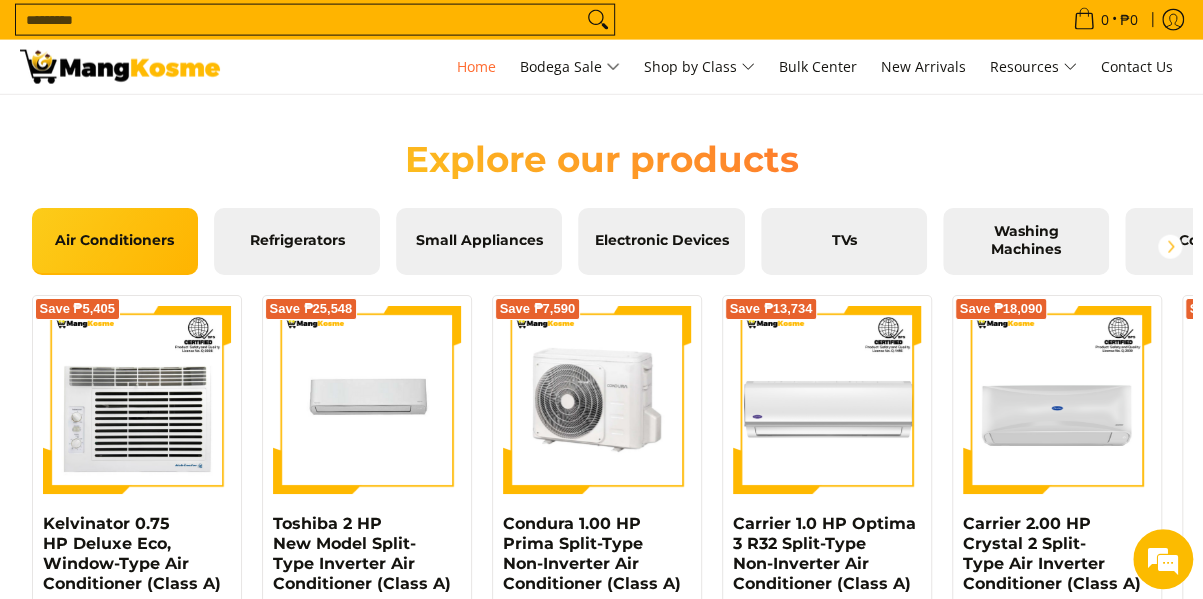 scroll, scrollTop: 2200, scrollLeft: 0, axis: vertical 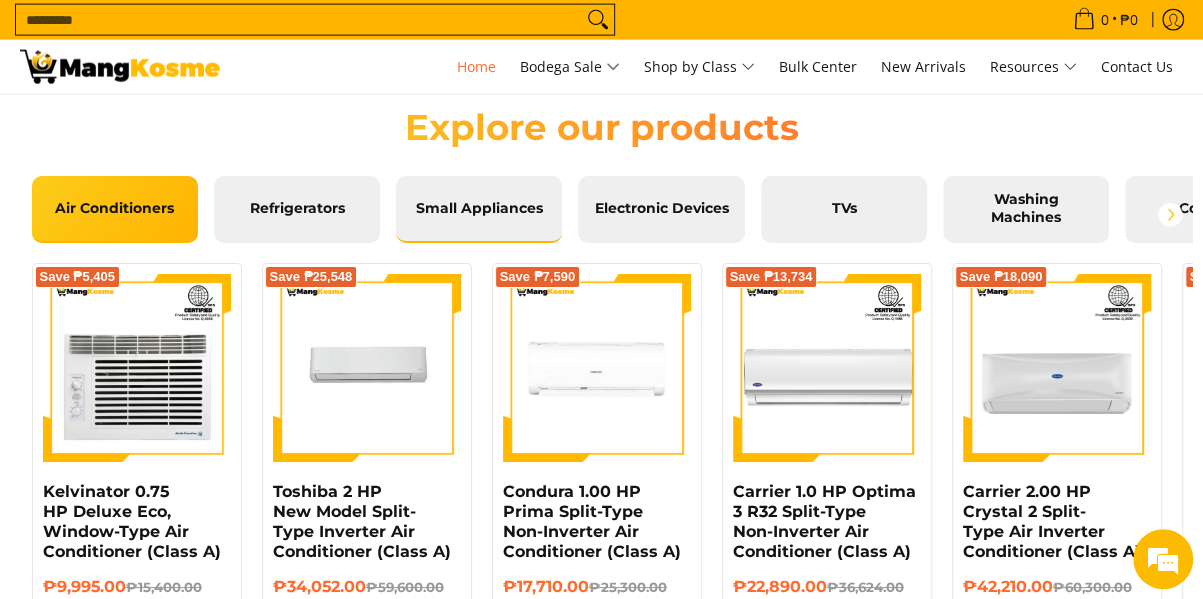 click on "Small Appliances" at bounding box center [479, 209] 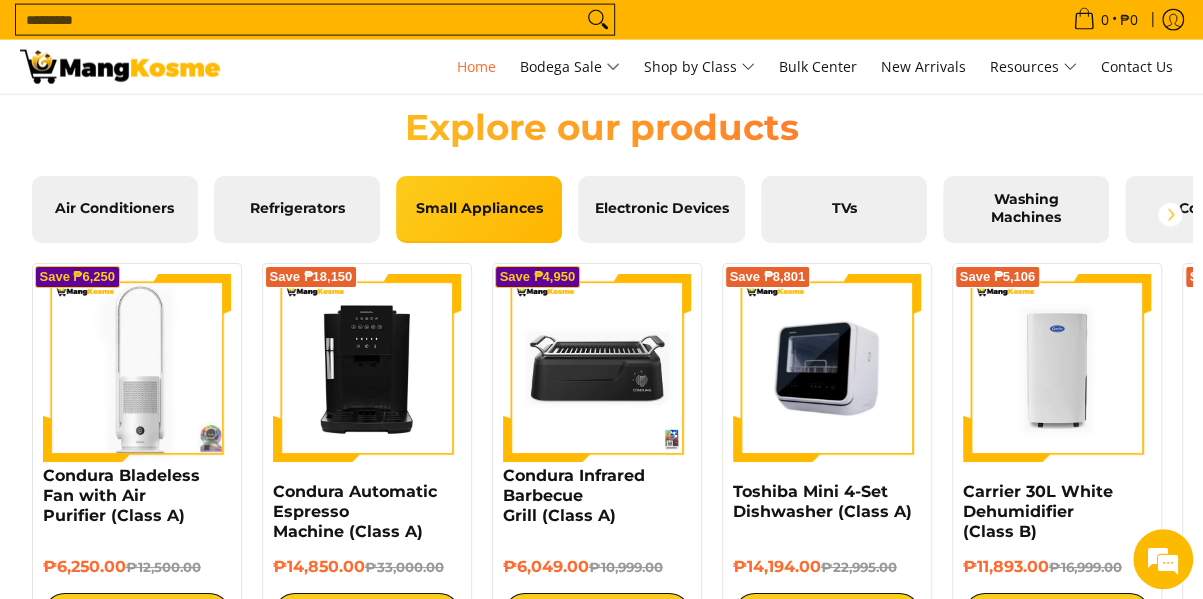 drag, startPoint x: 785, startPoint y: 388, endPoint x: 799, endPoint y: 333, distance: 56.753853 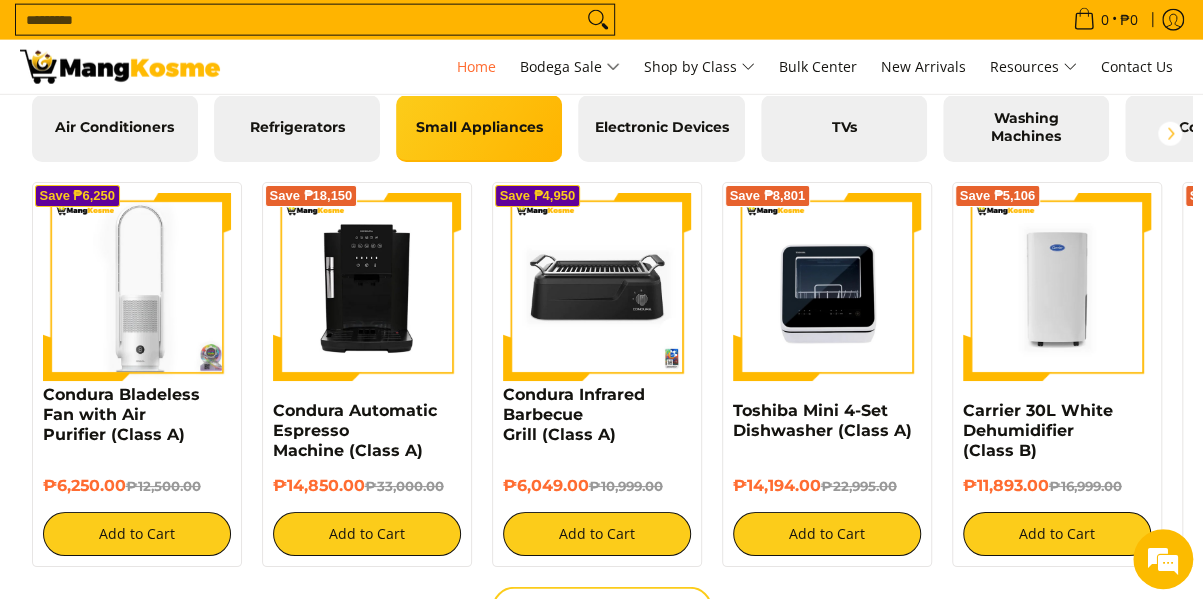 scroll, scrollTop: 2300, scrollLeft: 0, axis: vertical 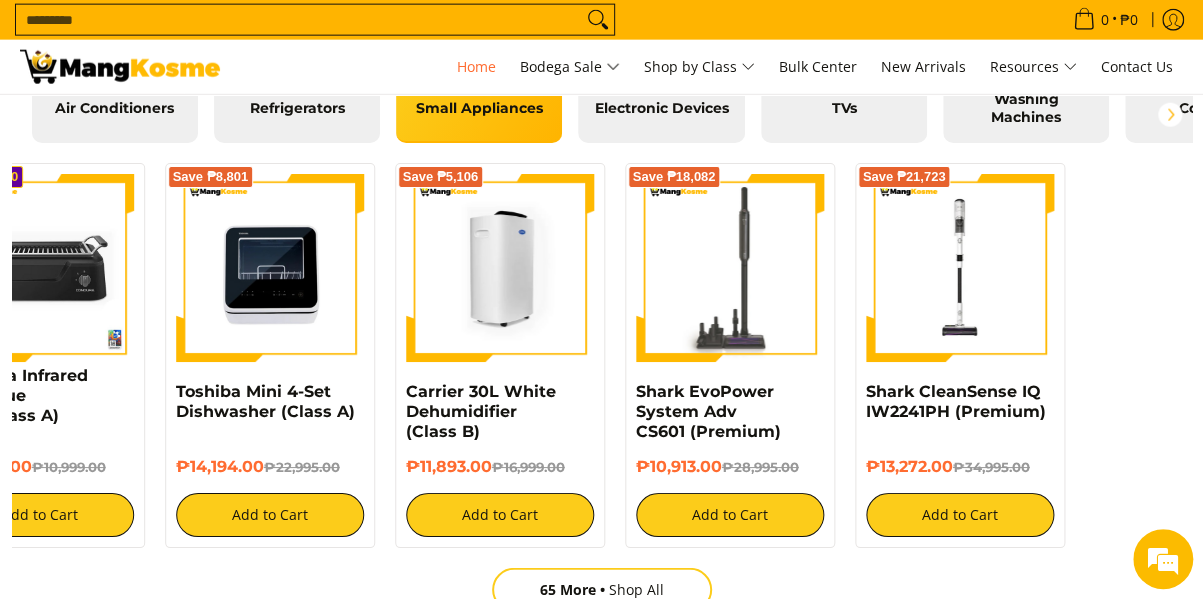 drag, startPoint x: 1019, startPoint y: 287, endPoint x: 470, endPoint y: 336, distance: 551.1824 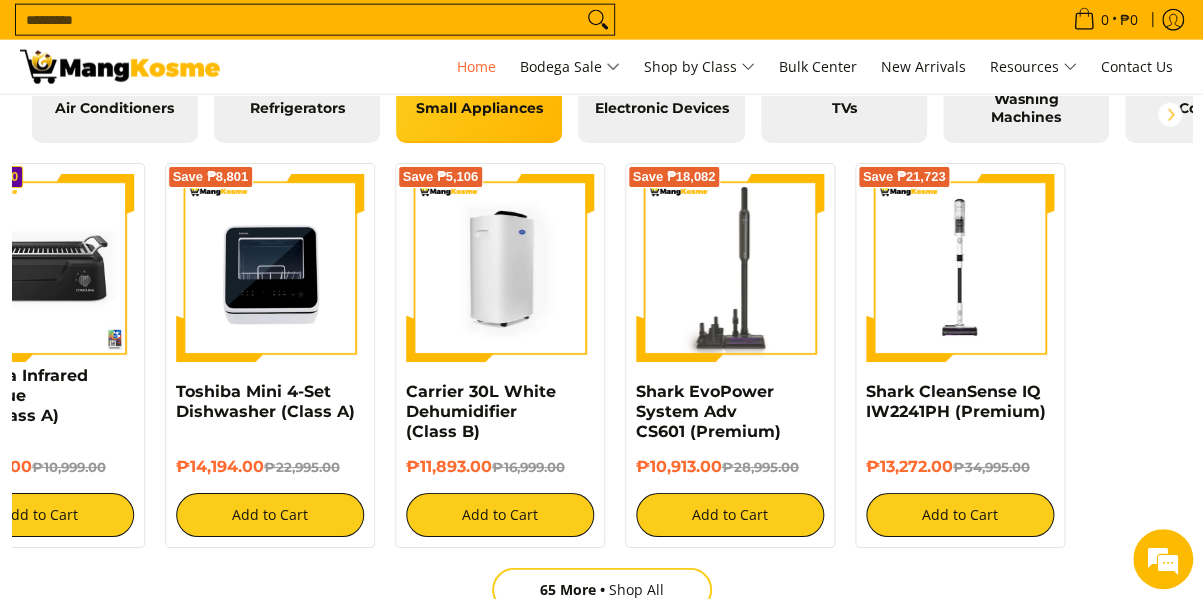 scroll, scrollTop: 0, scrollLeft: 0, axis: both 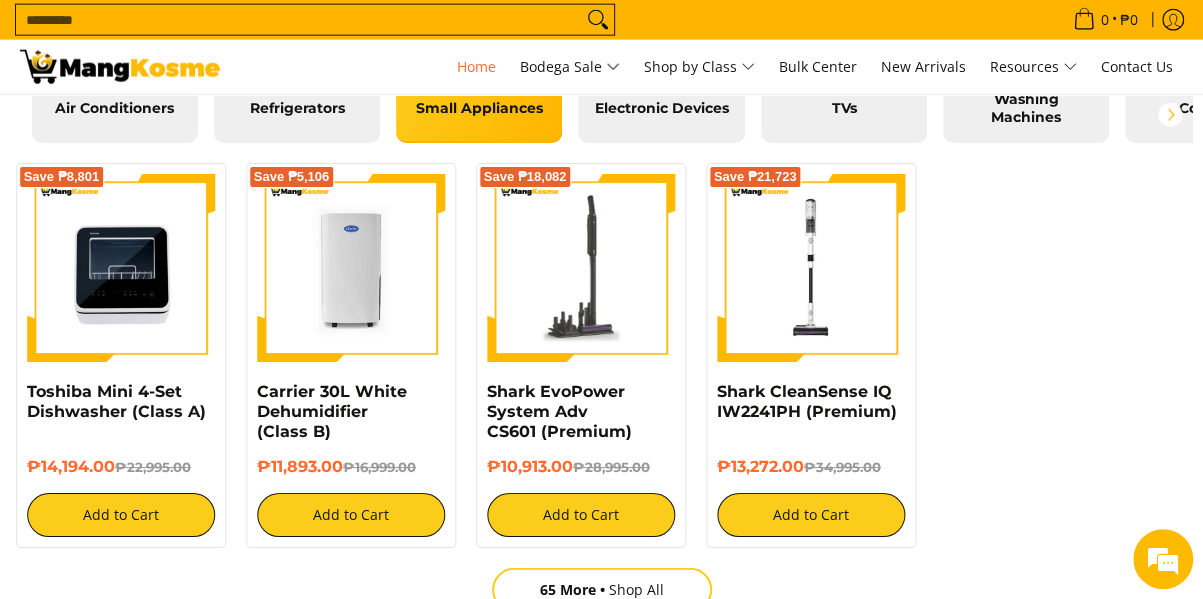 drag, startPoint x: 787, startPoint y: 318, endPoint x: 509, endPoint y: 323, distance: 278.04495 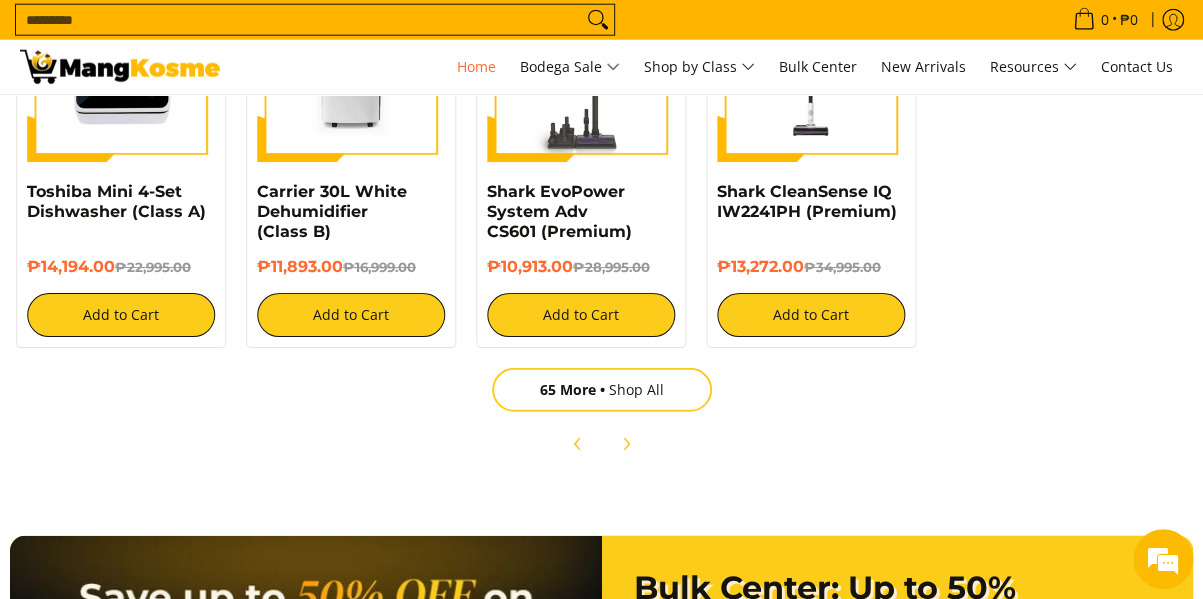 scroll, scrollTop: 2600, scrollLeft: 0, axis: vertical 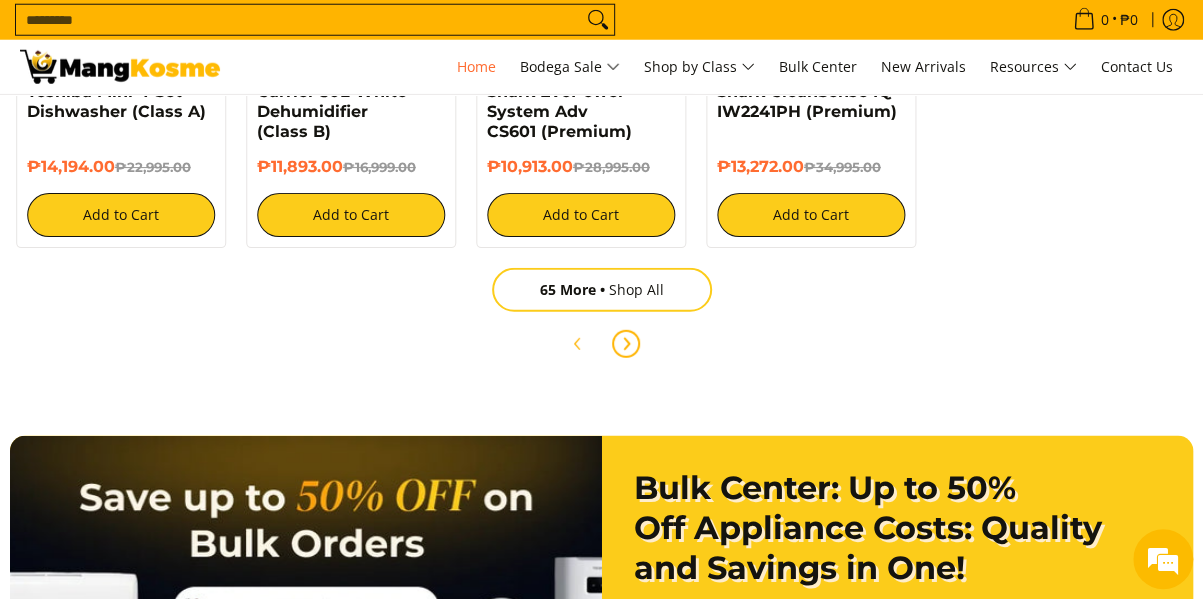 click 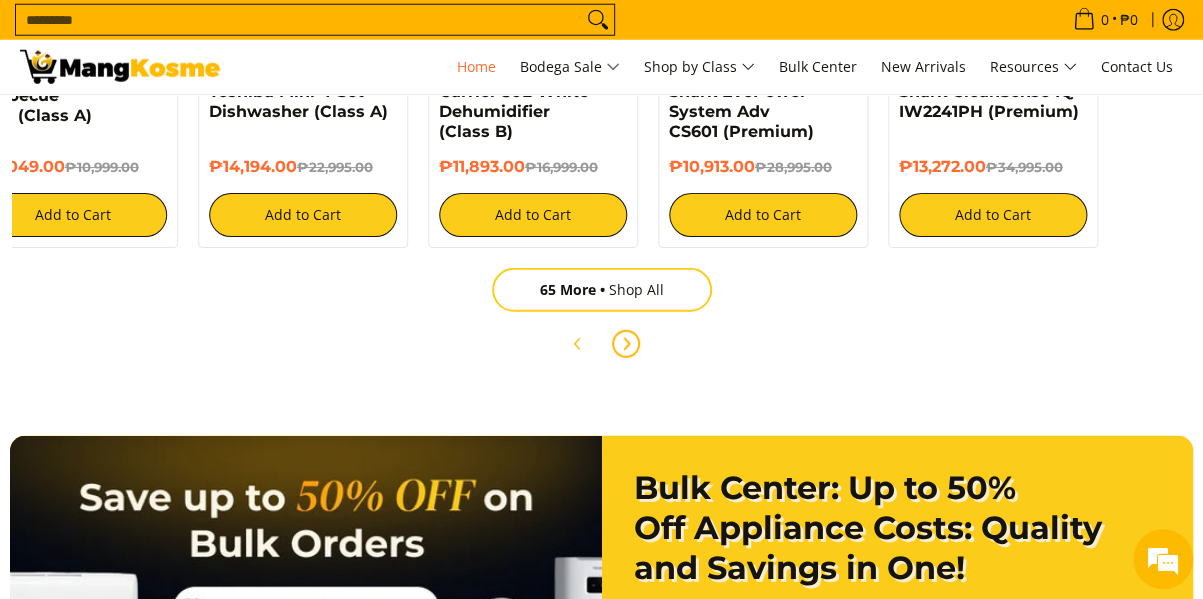 scroll 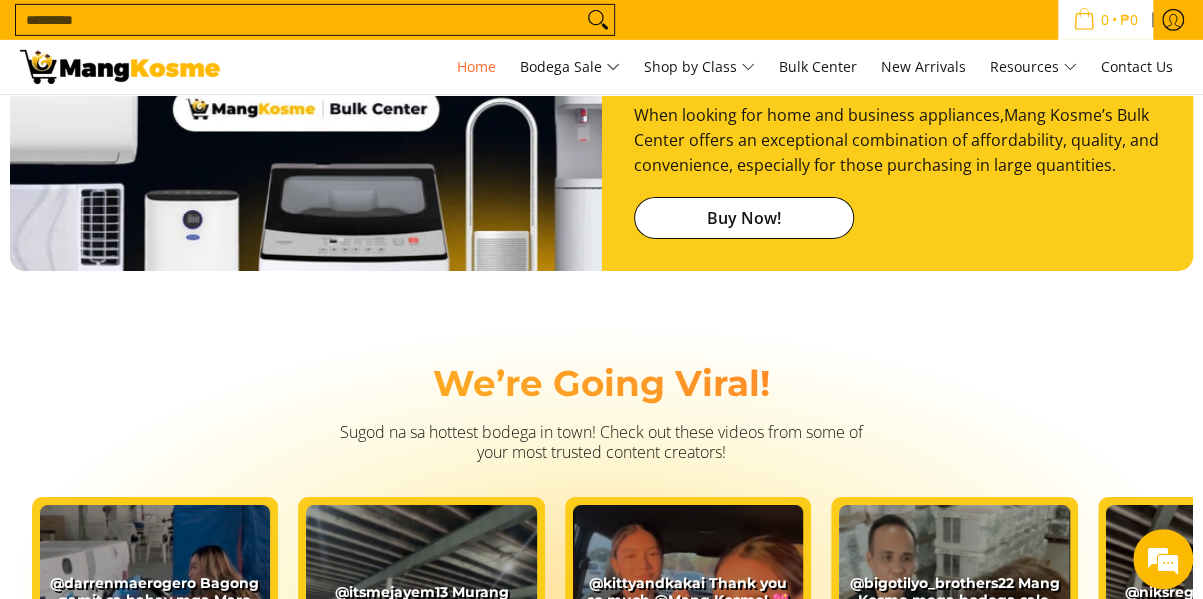 click on "0" at bounding box center [1105, 20] 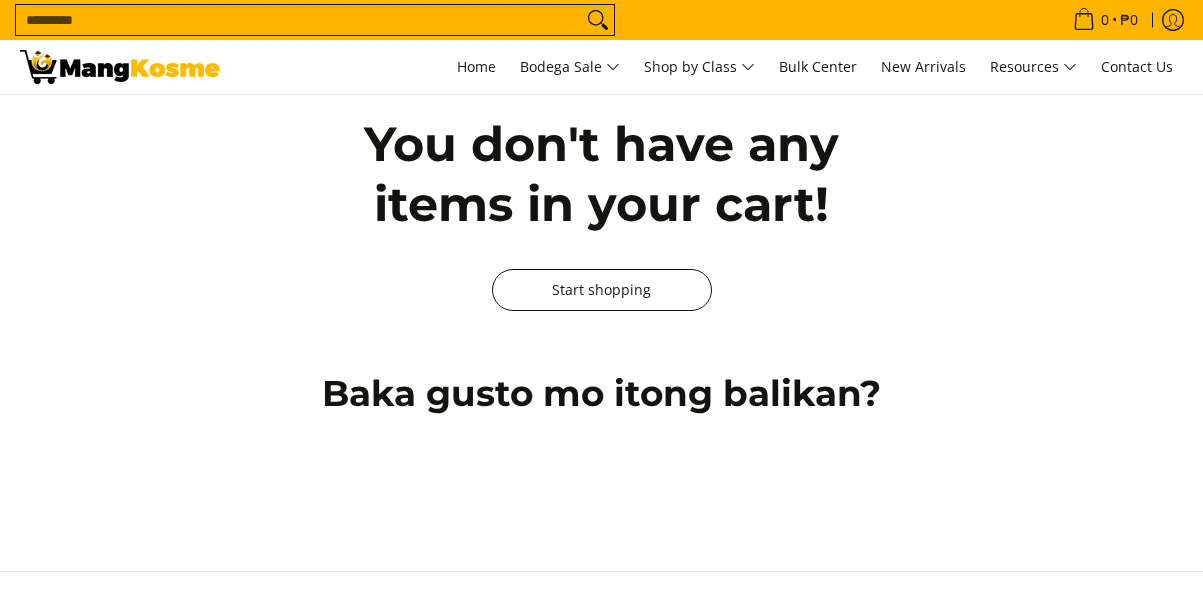 scroll, scrollTop: 1, scrollLeft: 0, axis: vertical 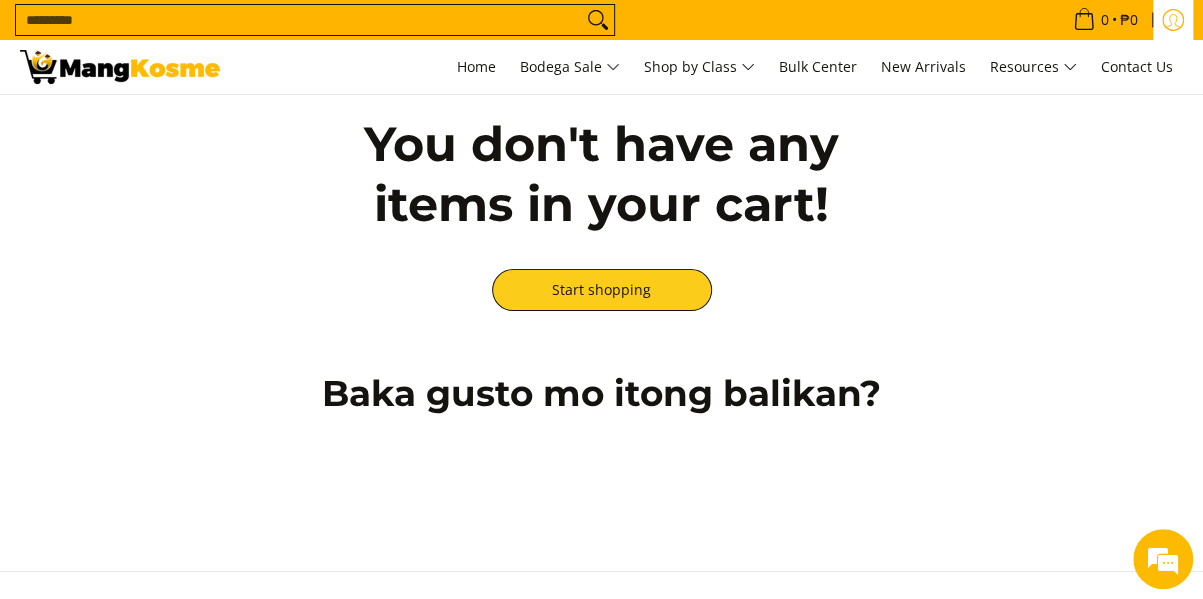click 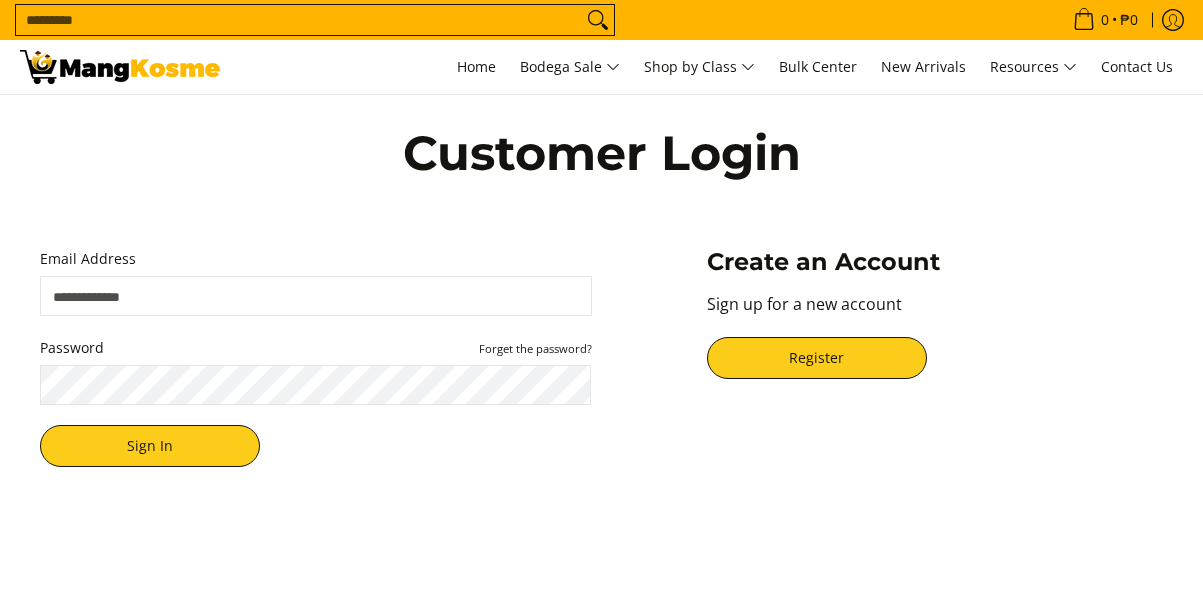 scroll, scrollTop: 0, scrollLeft: 0, axis: both 